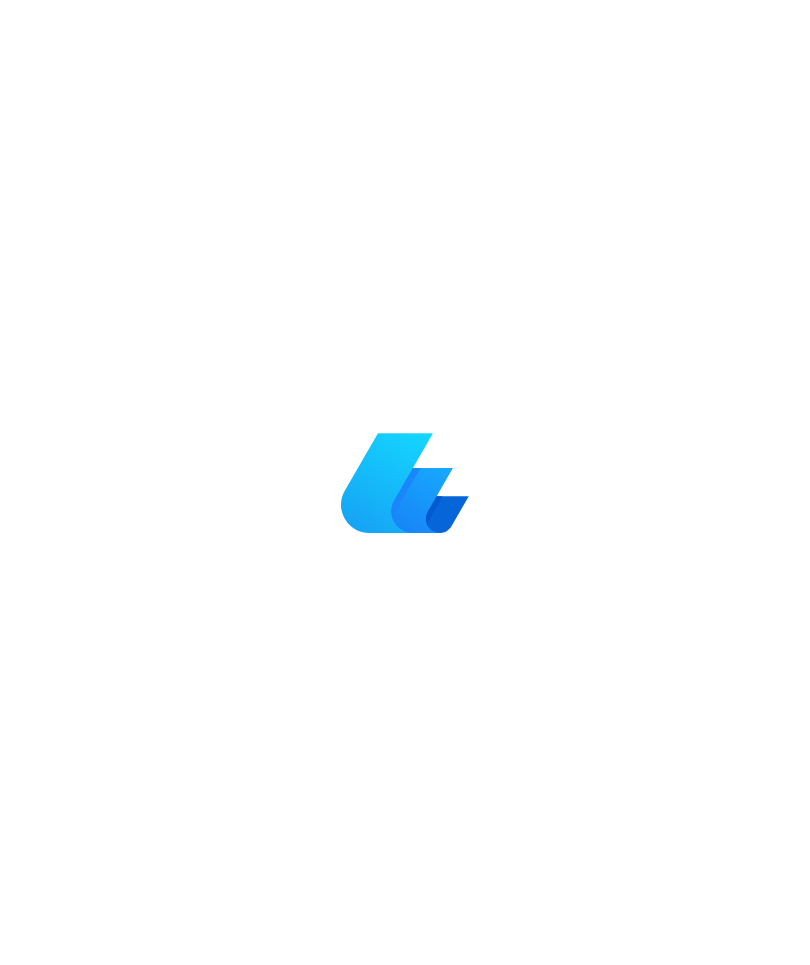 scroll, scrollTop: 0, scrollLeft: 0, axis: both 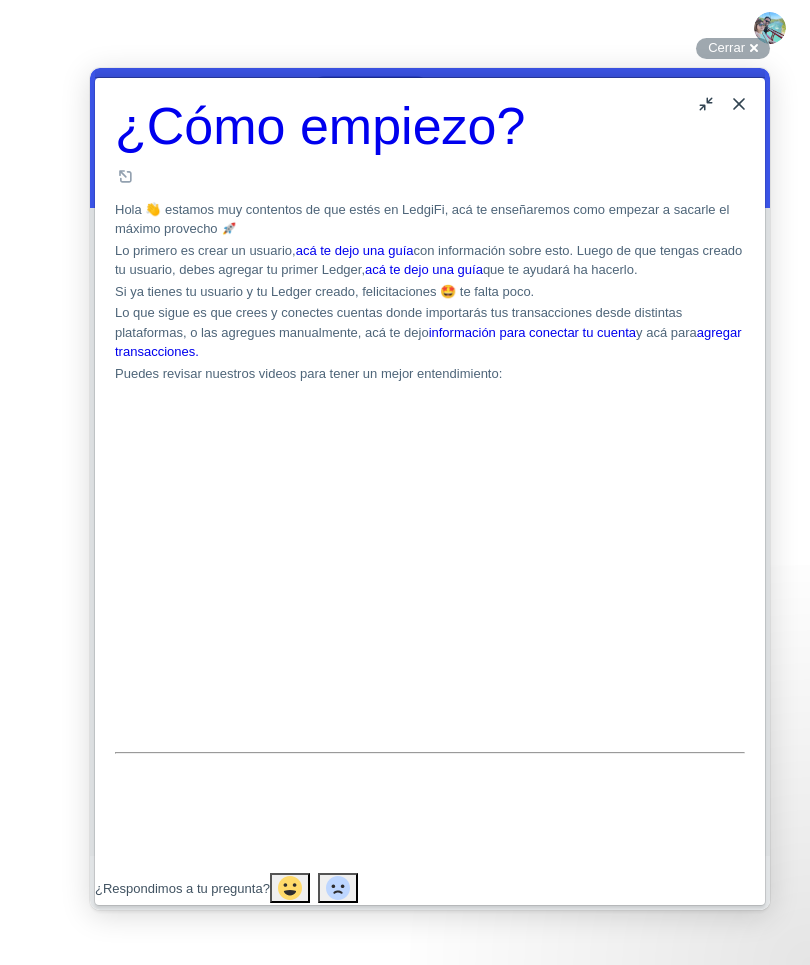 click on "Close" at bounding box center [739, 104] 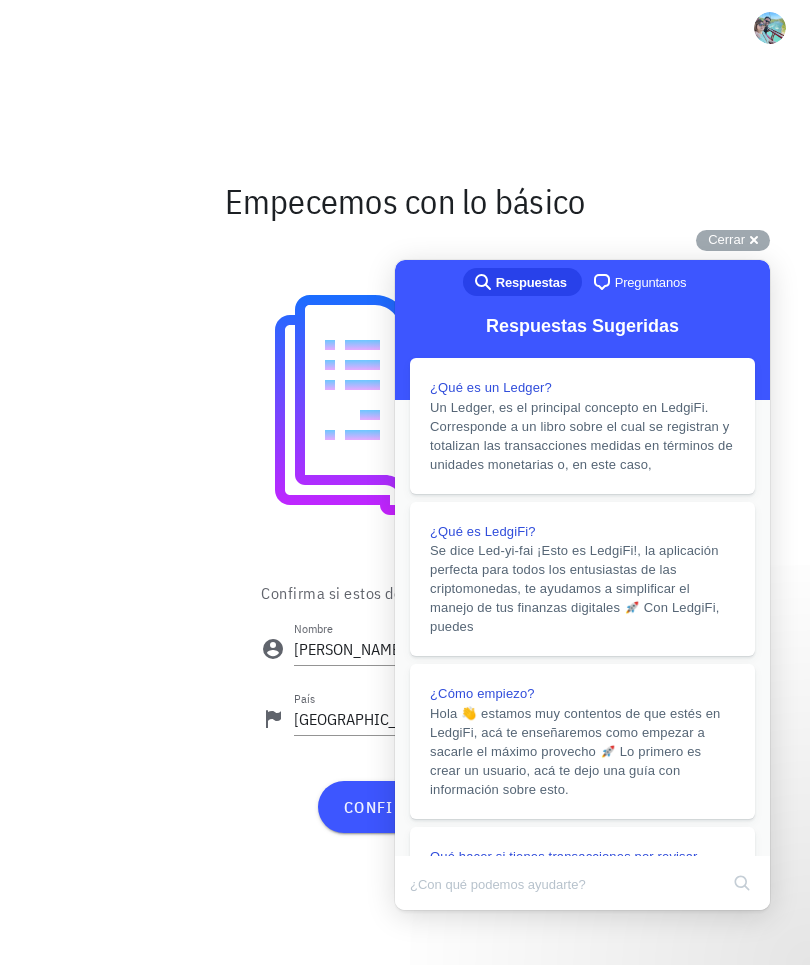 click on "Cerrar" at bounding box center (726, 239) 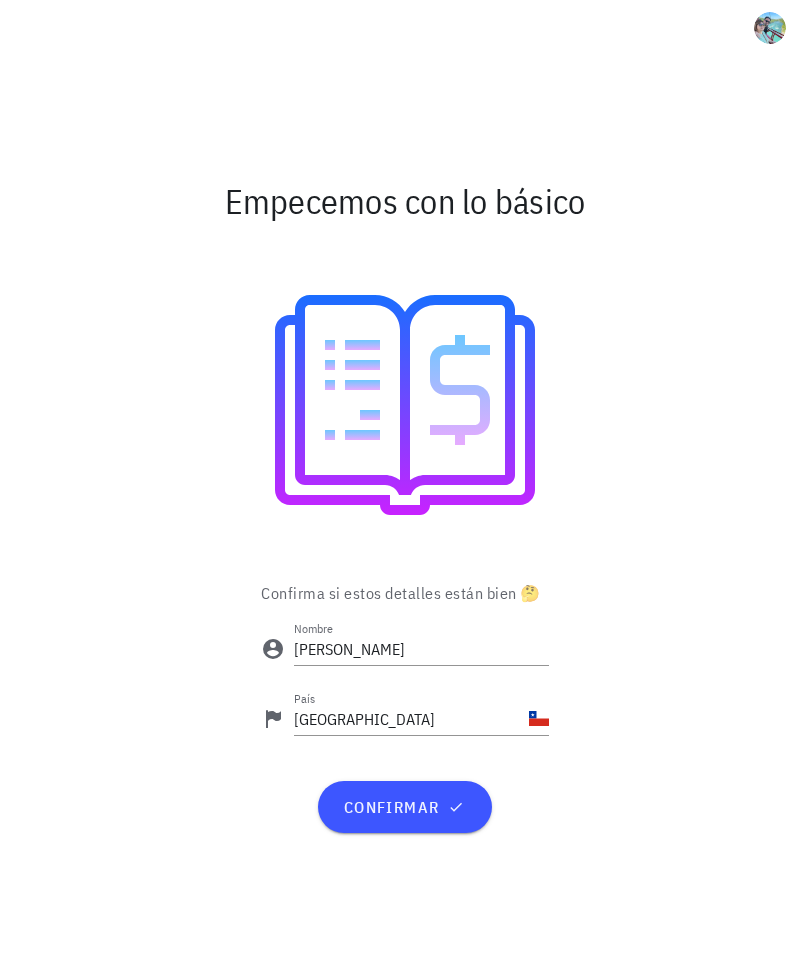 click on "confirmar" at bounding box center (404, 807) 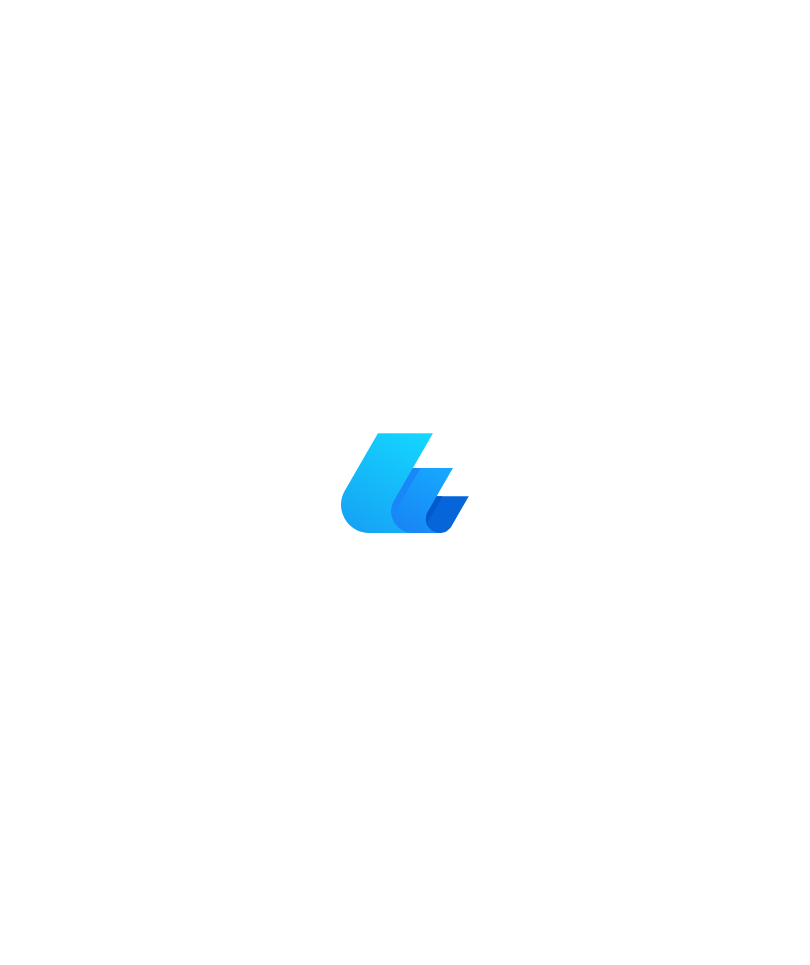 scroll, scrollTop: 0, scrollLeft: 0, axis: both 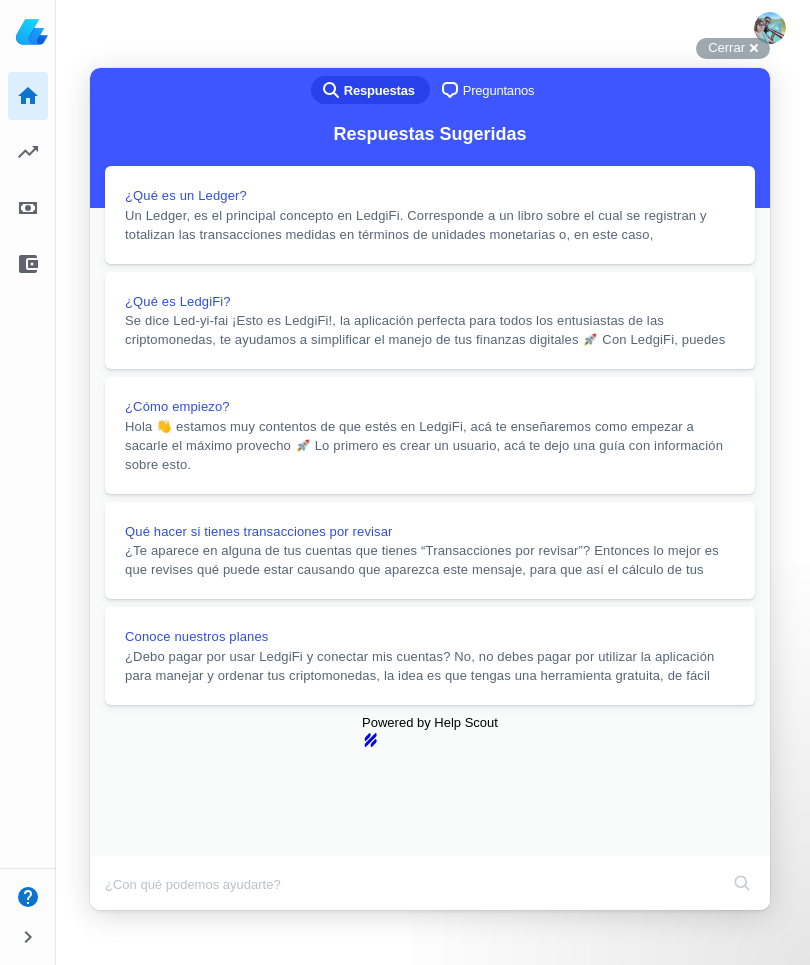 click on "Close" at bounding box center [109, 924] 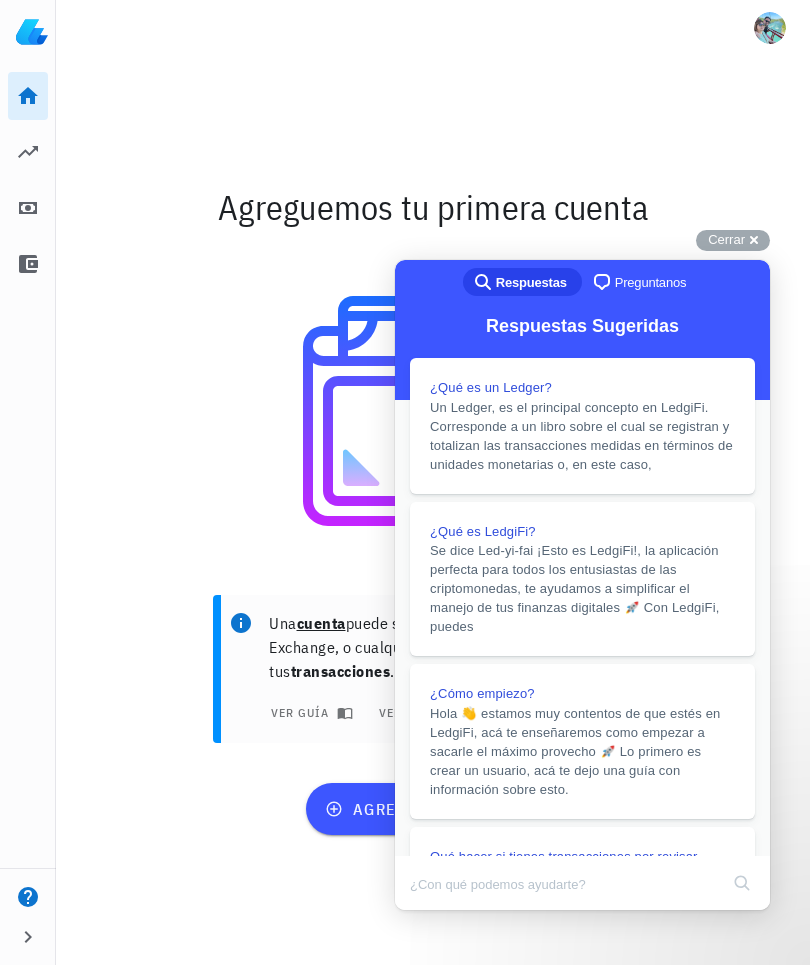 click on "Cerrar" at bounding box center [726, 239] 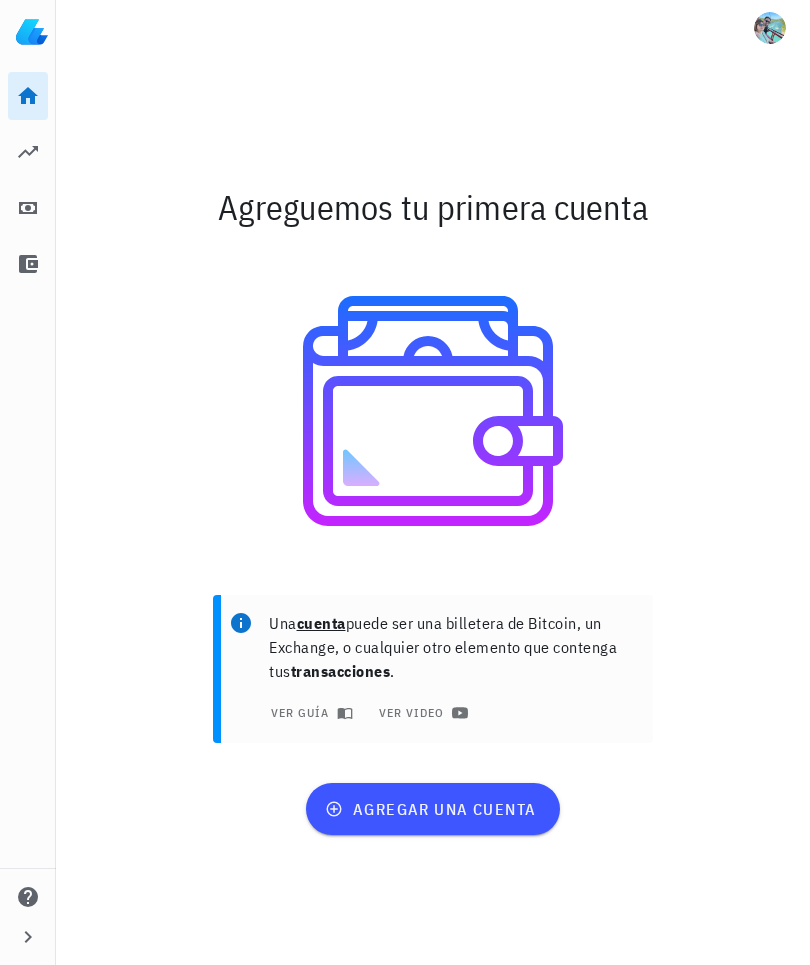 scroll, scrollTop: 0, scrollLeft: 0, axis: both 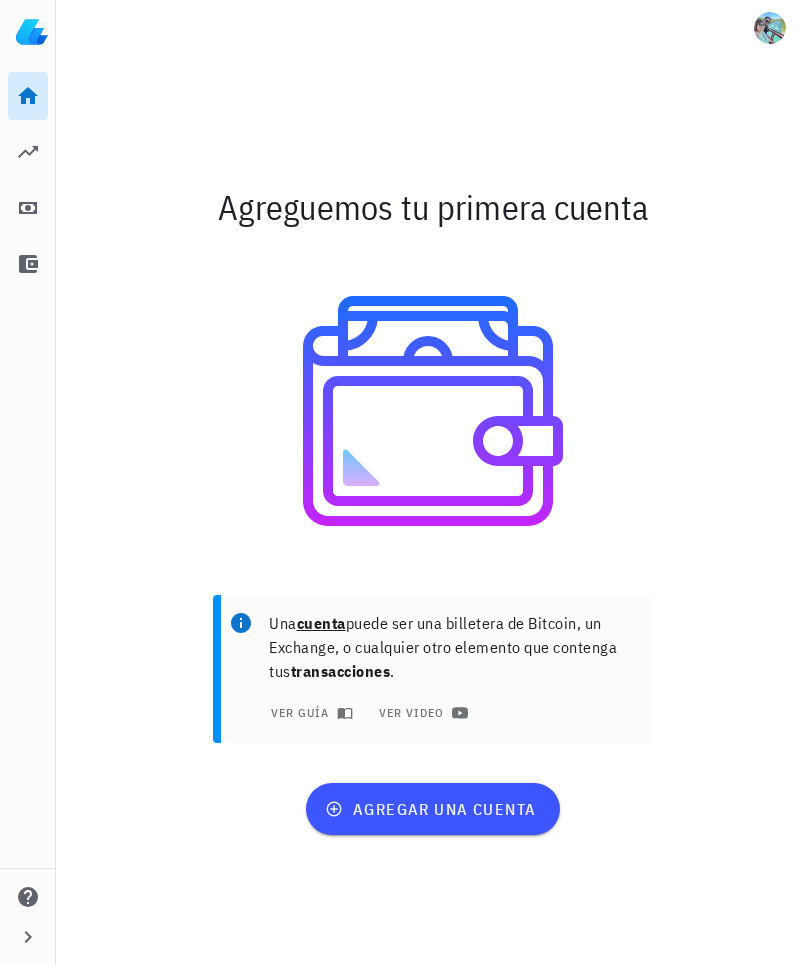 click on "Inicio" at bounding box center (28, 96) 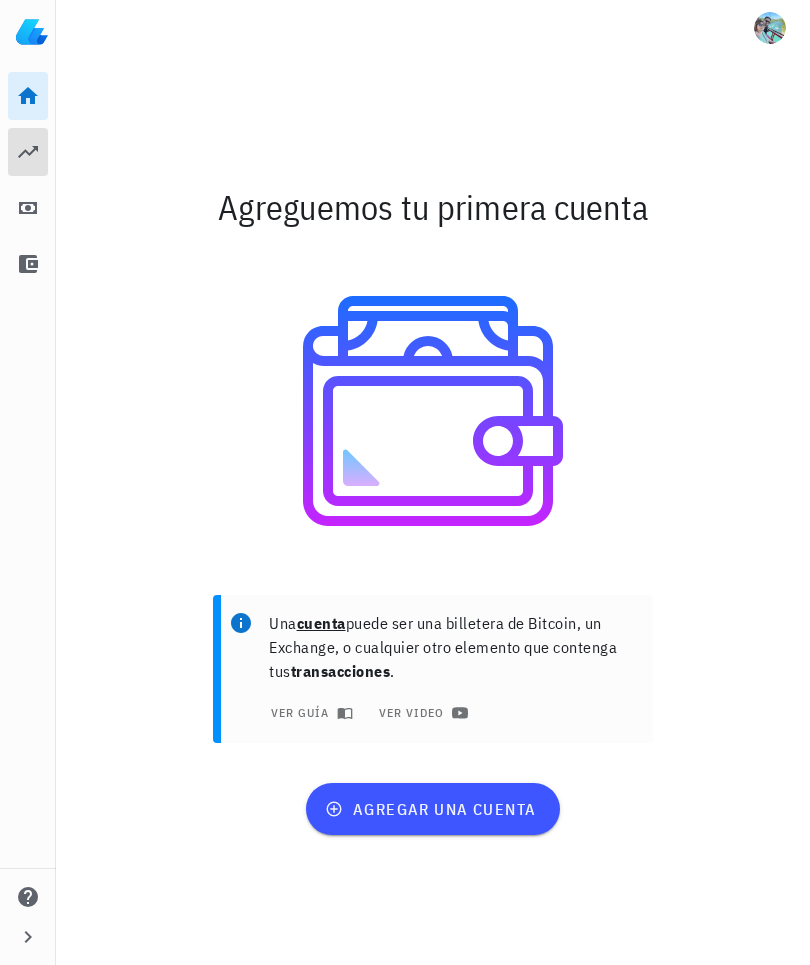 click 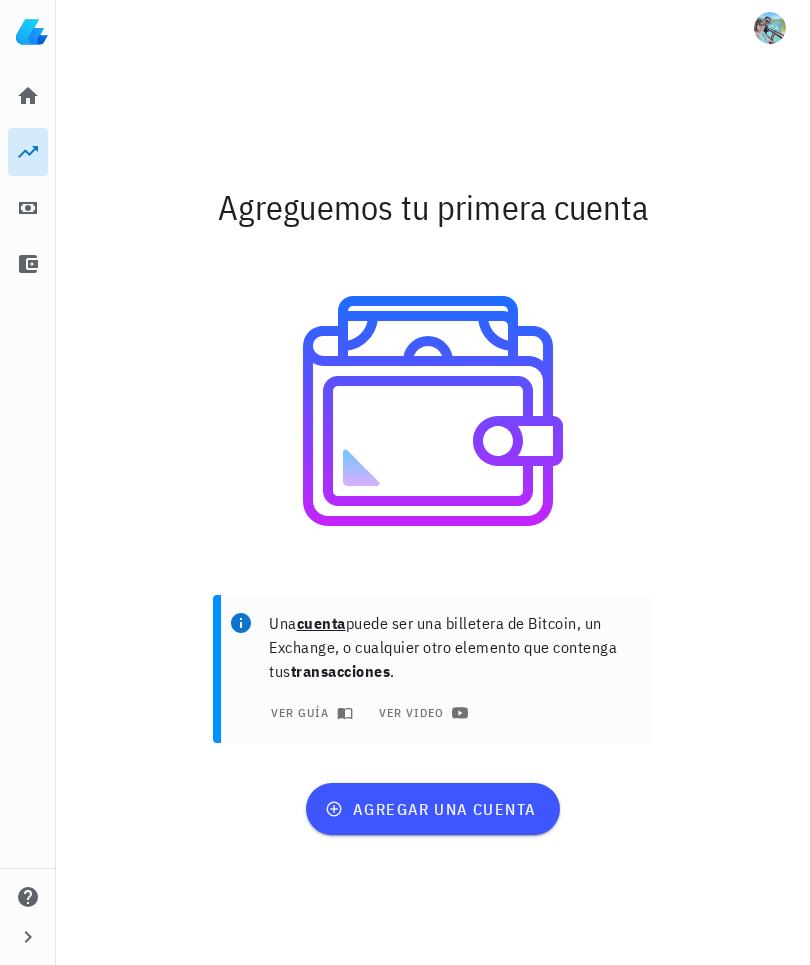 click 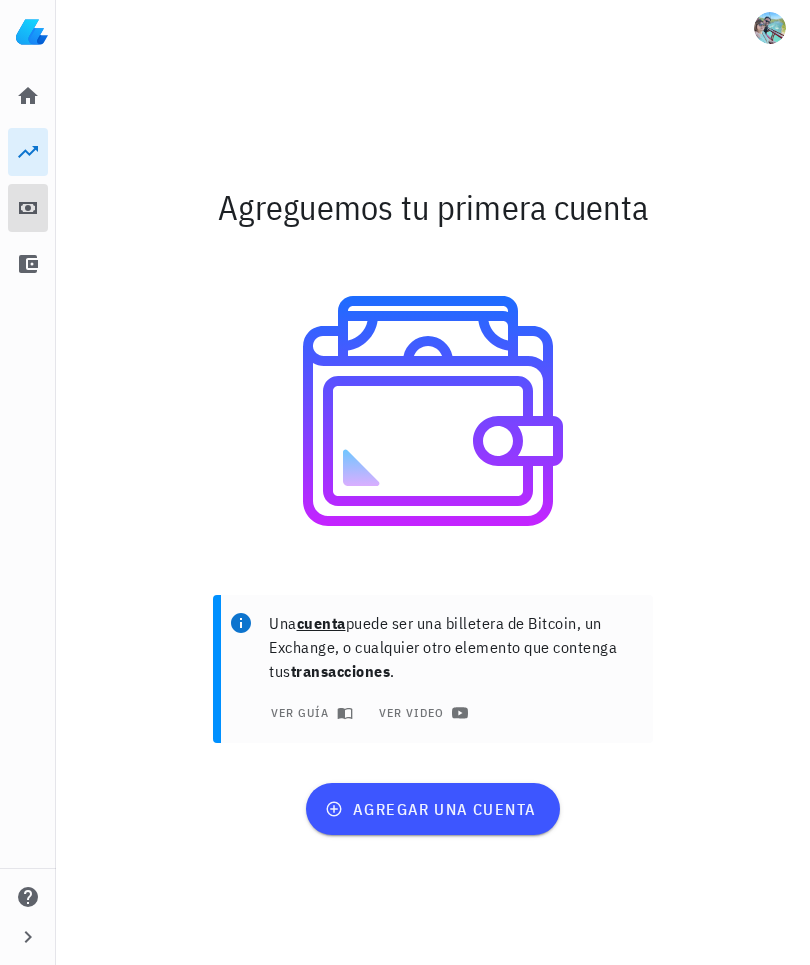 click on "Impuestos" at bounding box center (28, 208) 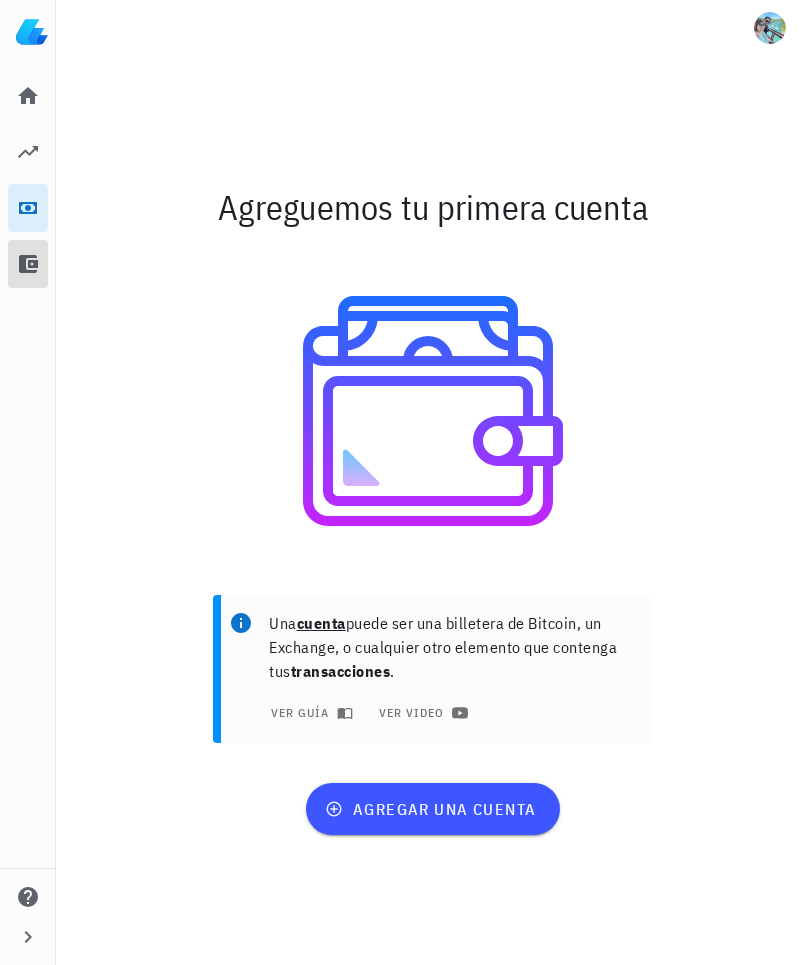click 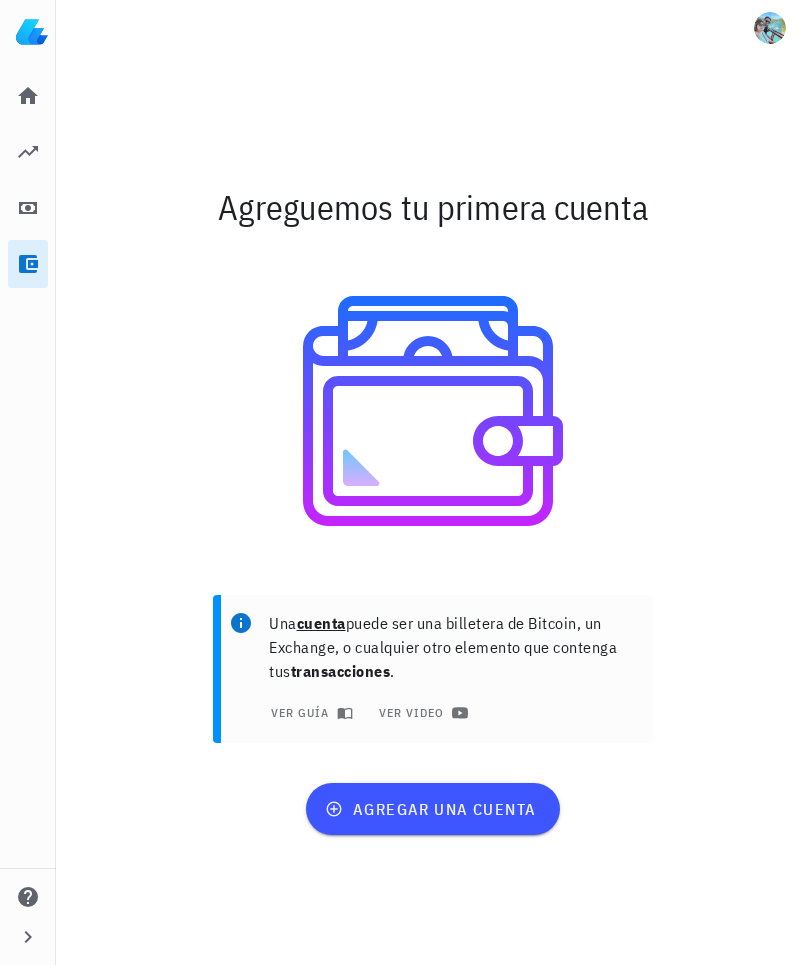 click at bounding box center [32, 32] 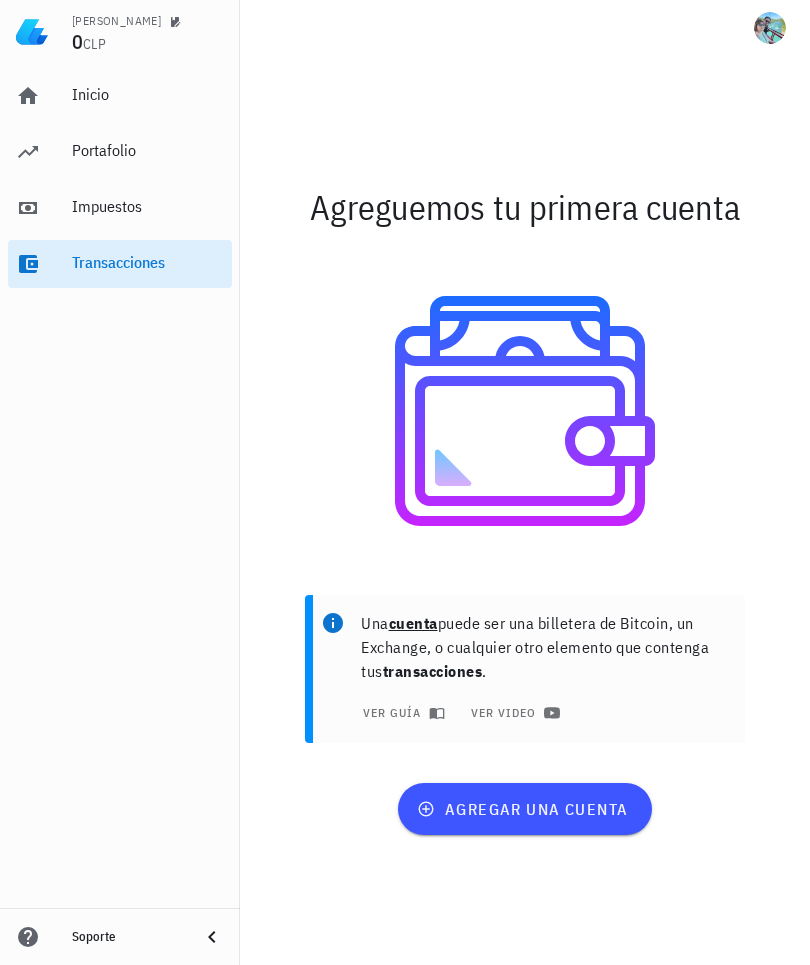 click on "0" at bounding box center [77, 41] 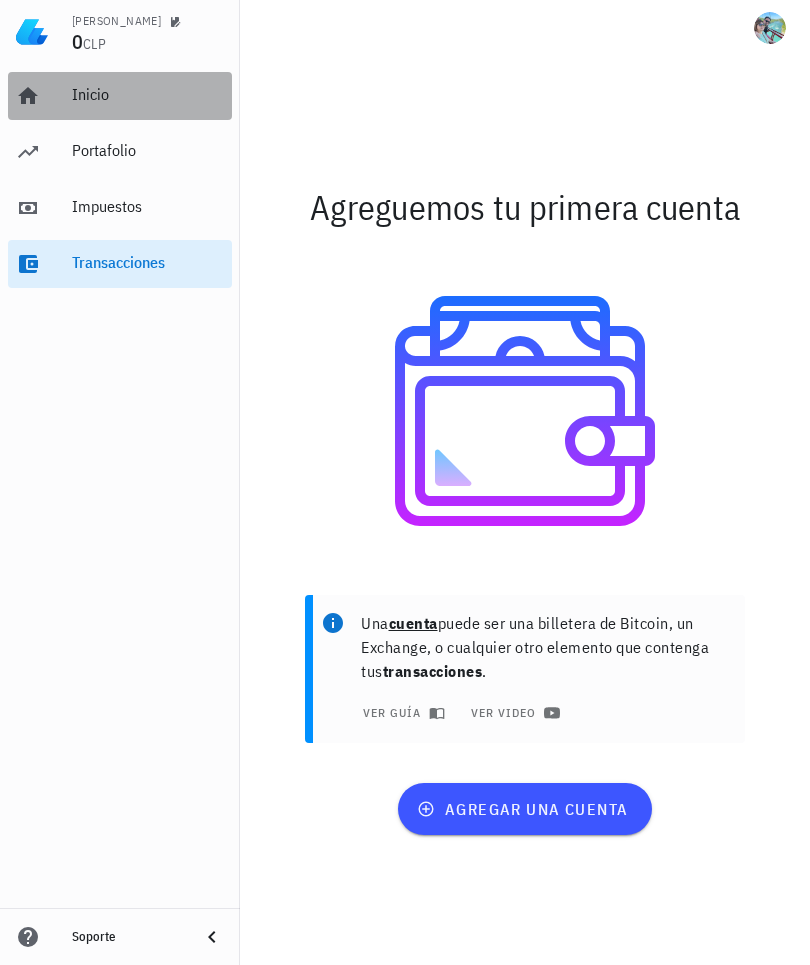 click on "Inicio" at bounding box center [148, 94] 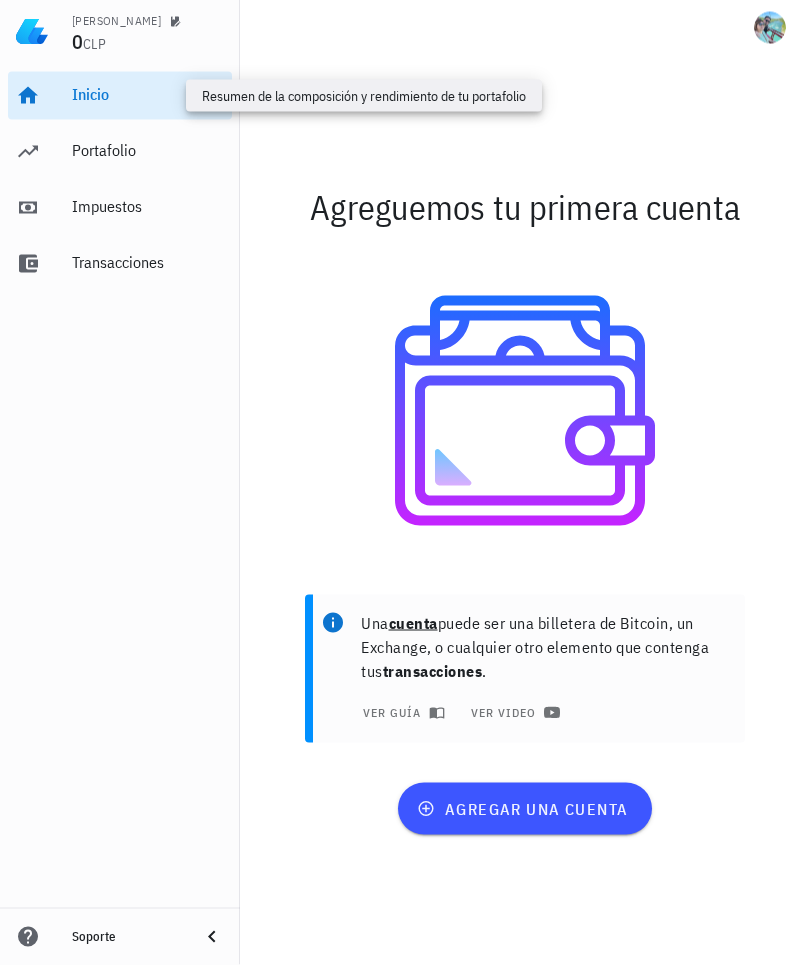 scroll, scrollTop: 75, scrollLeft: 0, axis: vertical 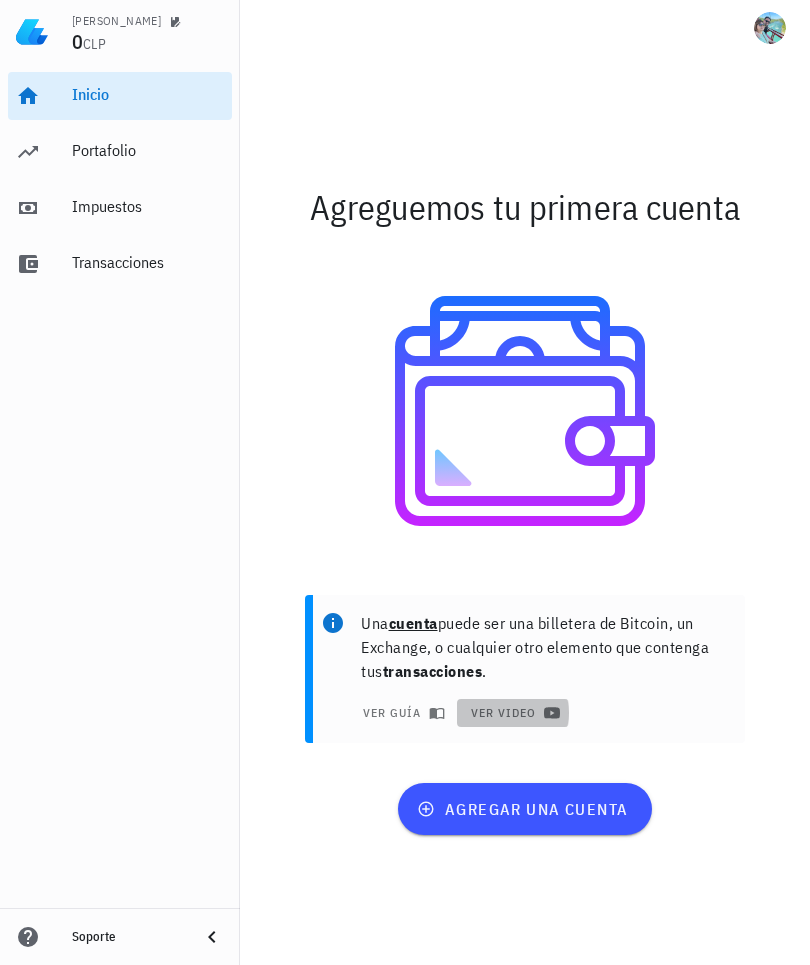 click on "ver video" at bounding box center [512, 713] 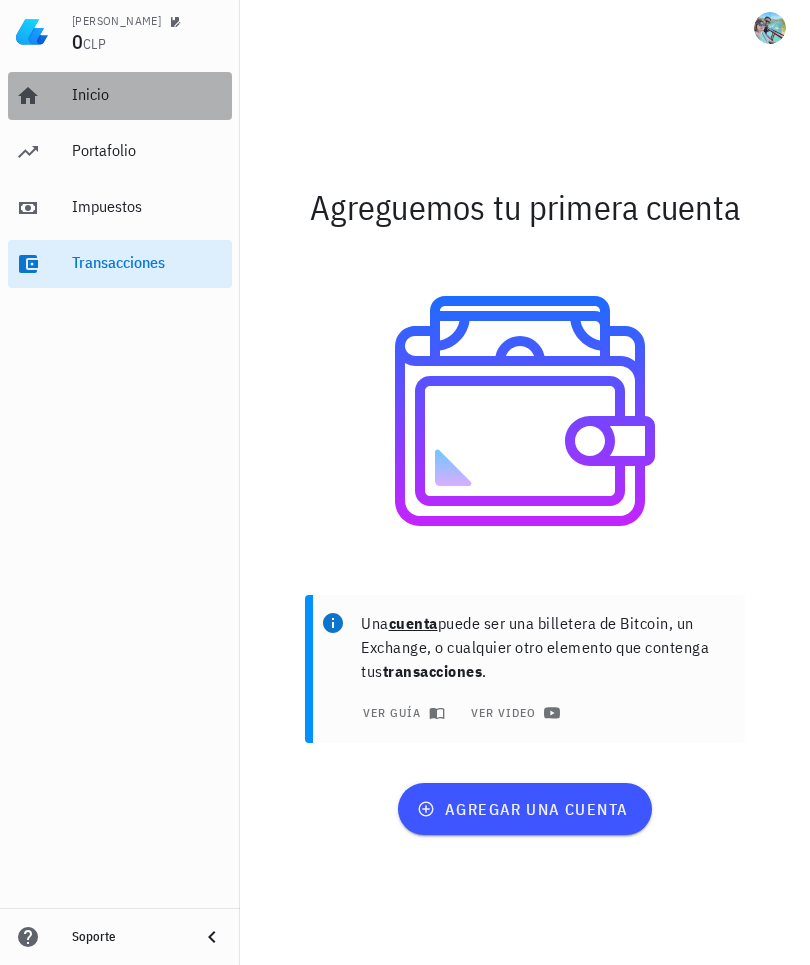 click on "Inicio" at bounding box center (148, 94) 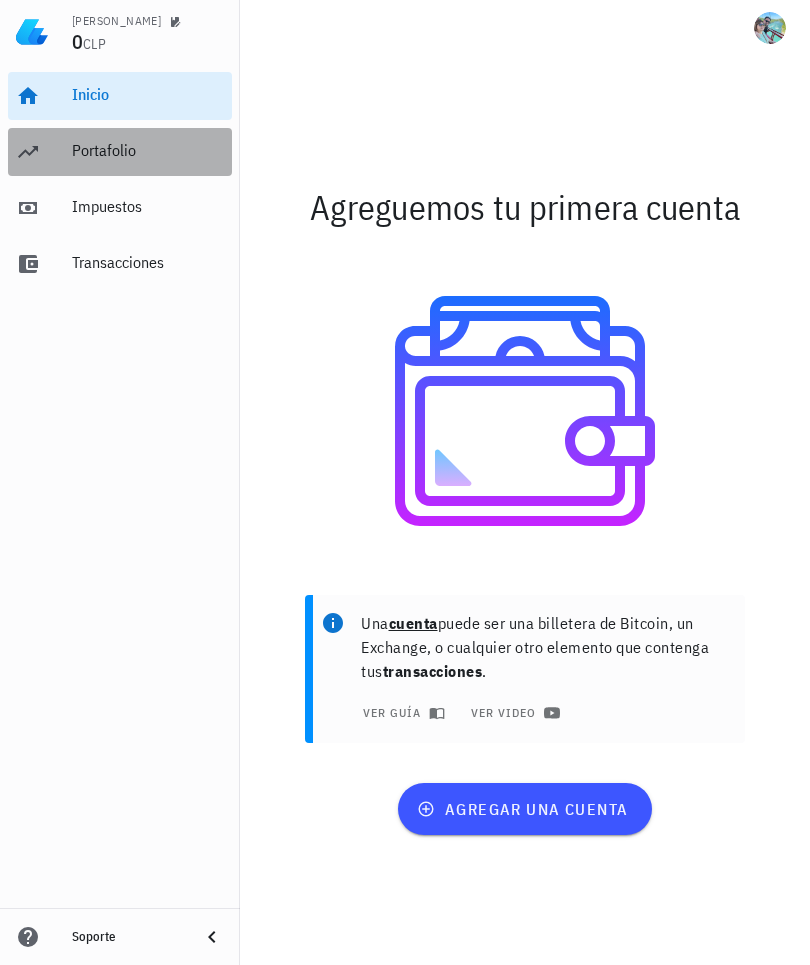 click on "Portafolio" at bounding box center [148, 151] 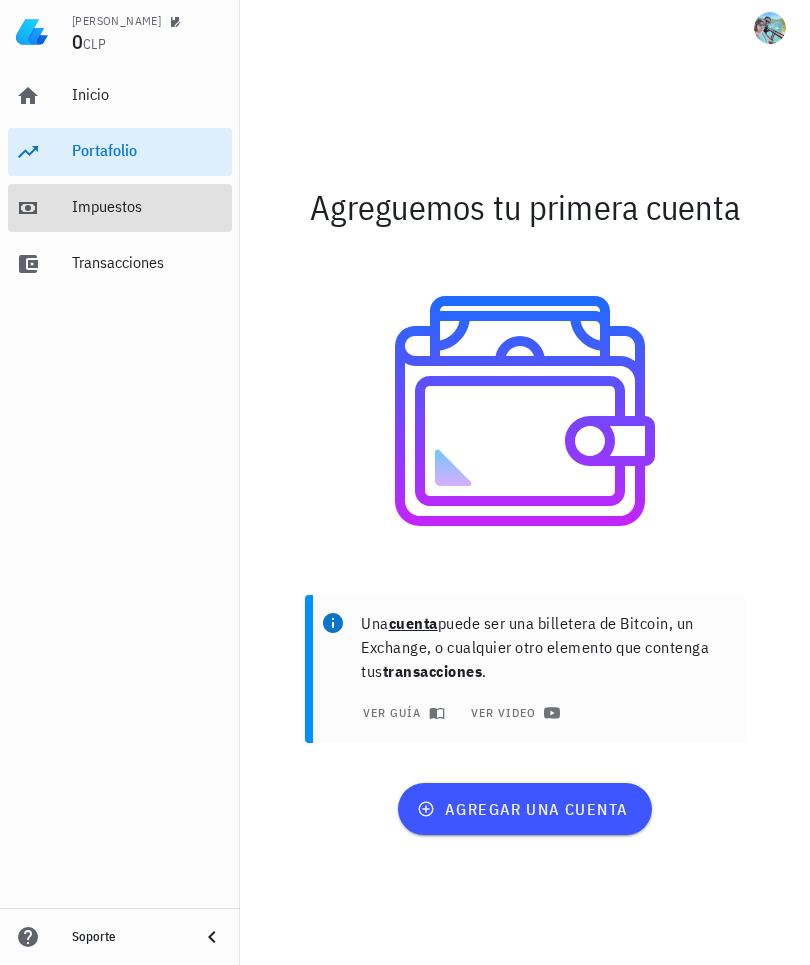 click on "Impuestos" at bounding box center (148, 207) 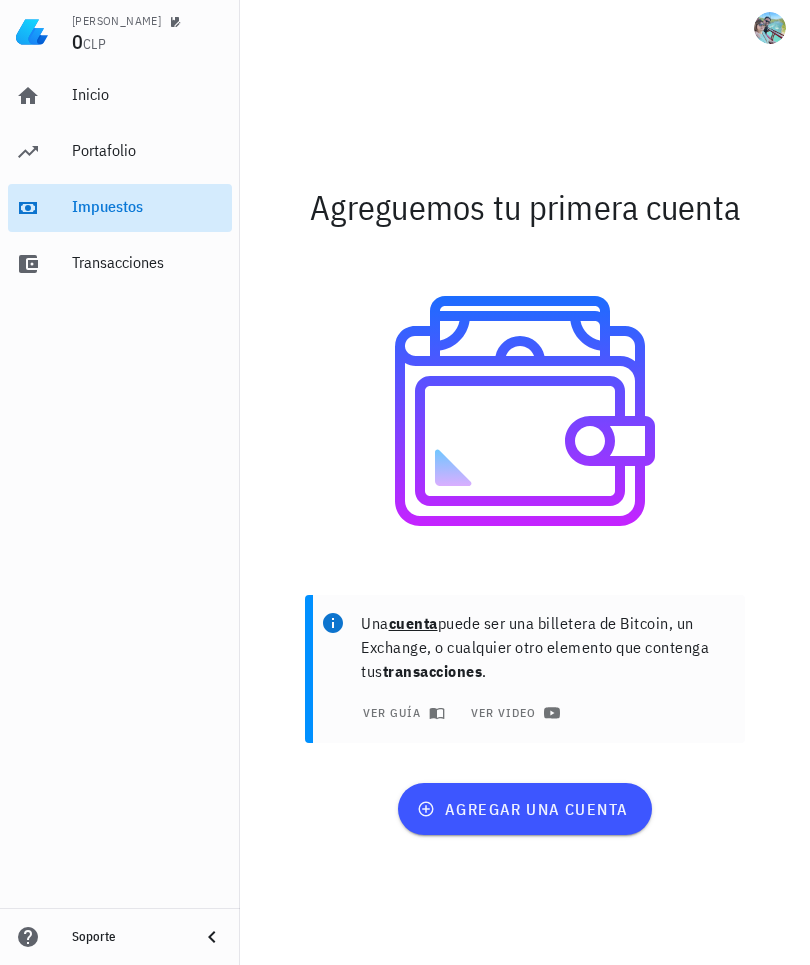 click on "Impuestos" at bounding box center [148, 206] 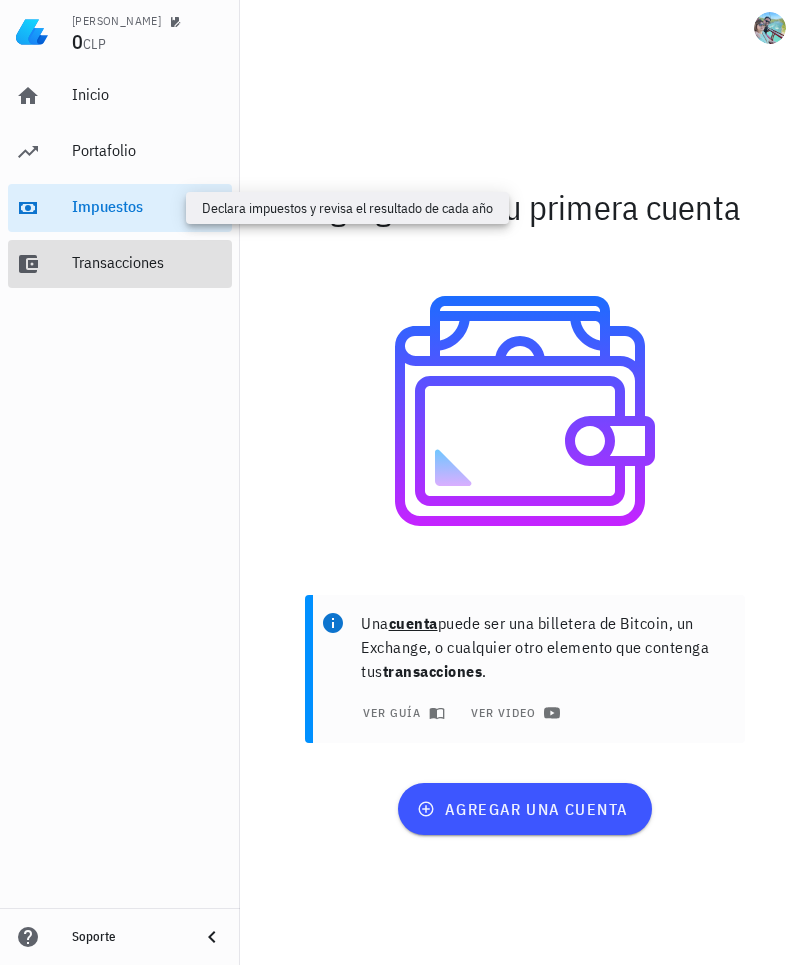 click on "Transacciones" at bounding box center (148, 263) 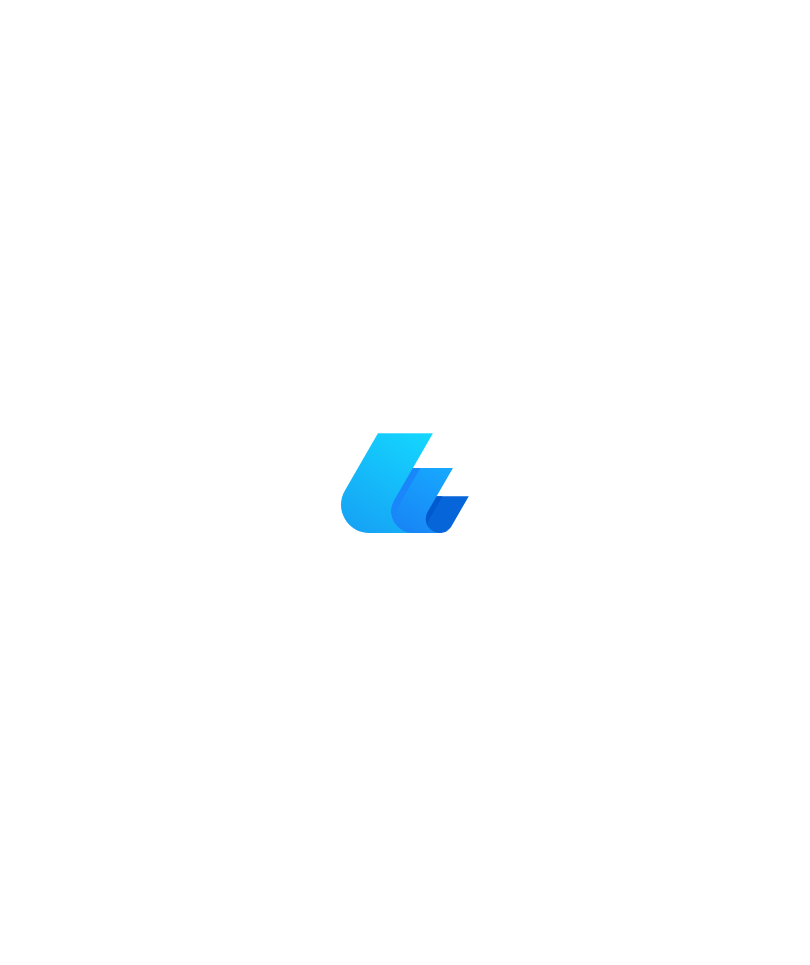 scroll, scrollTop: 0, scrollLeft: 0, axis: both 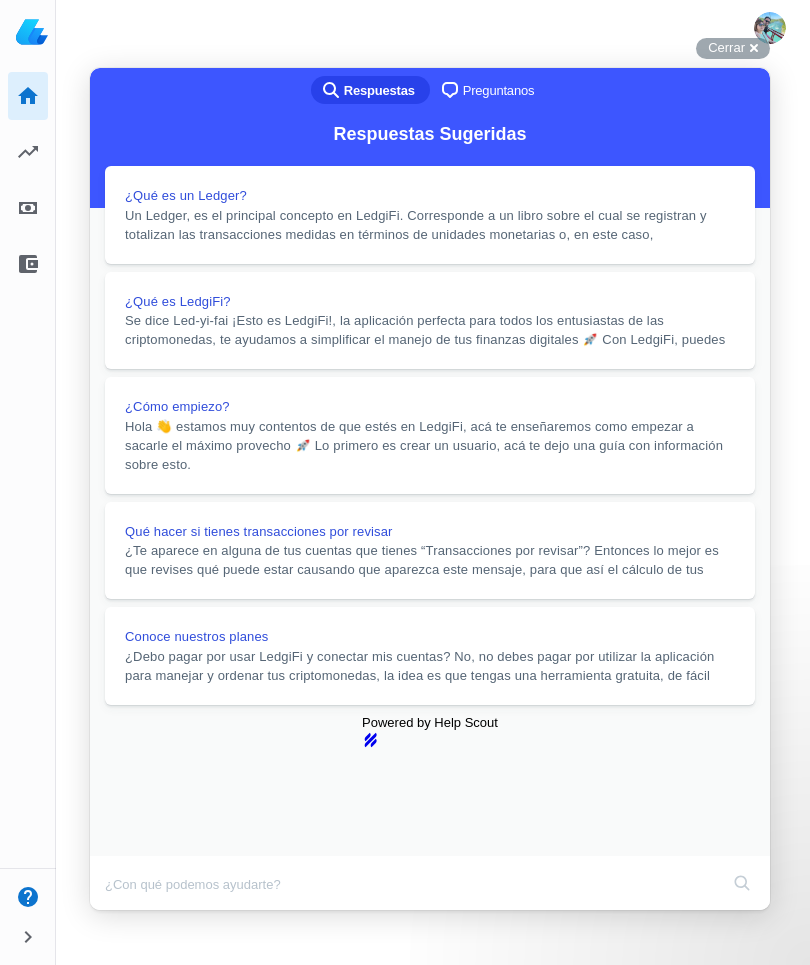 click on "Close" at bounding box center (109, 924) 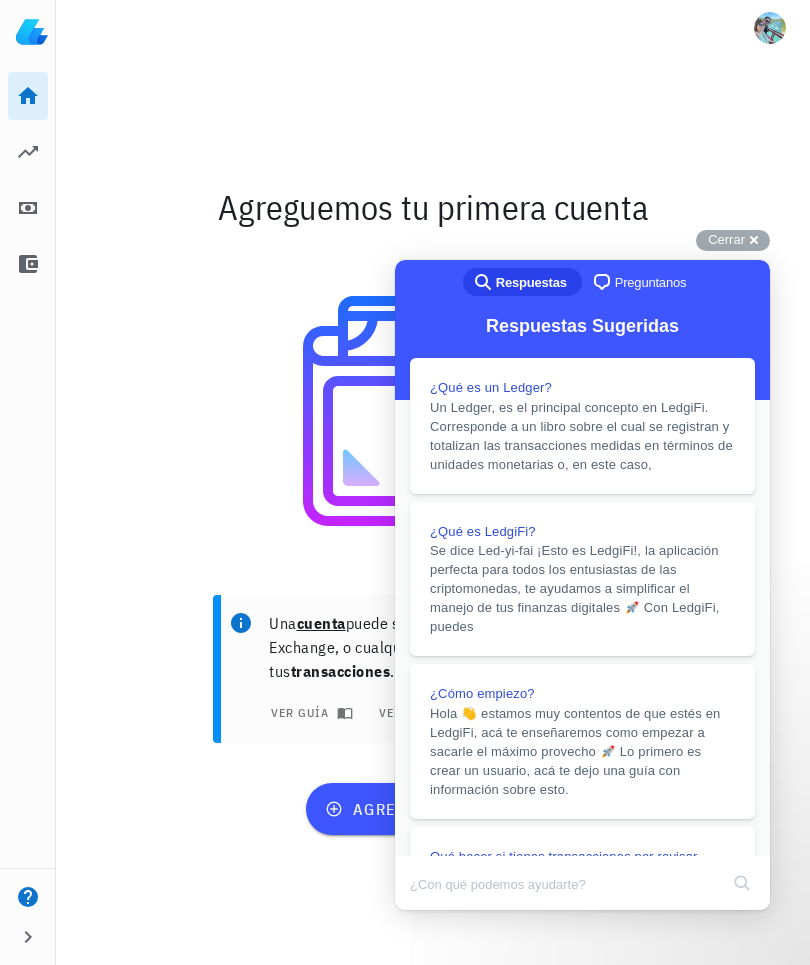click on "Cerrar cross-small" at bounding box center (733, 240) 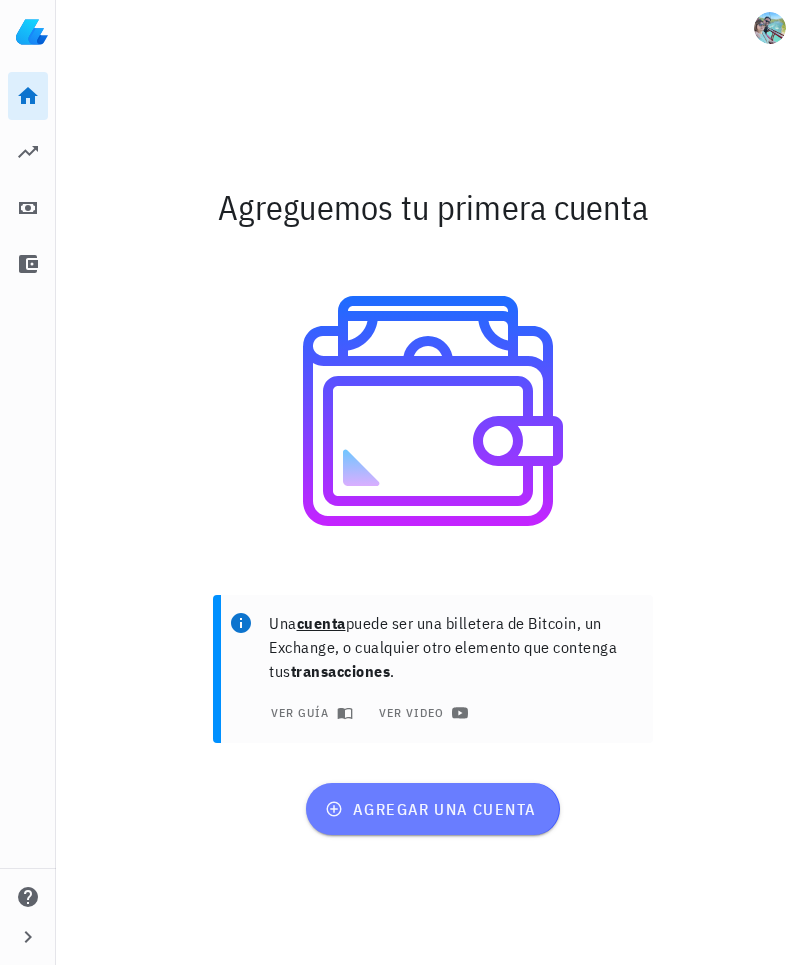 click on "agregar una cuenta" at bounding box center [432, 809] 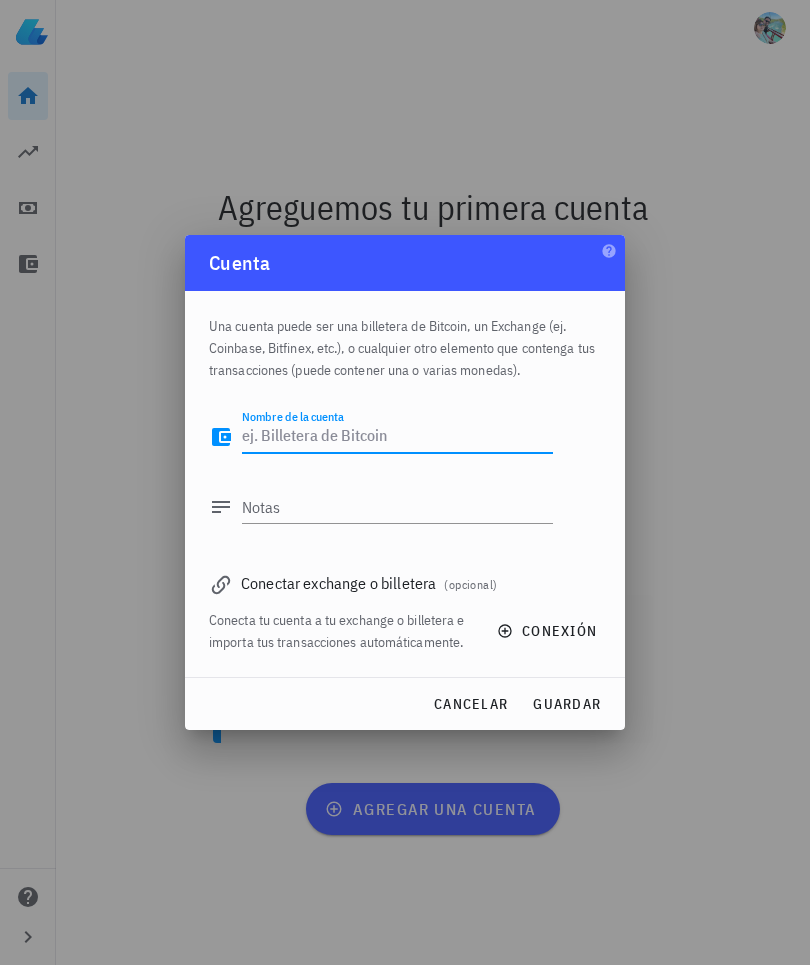 click on "Nombre de la cuenta" at bounding box center (397, 437) 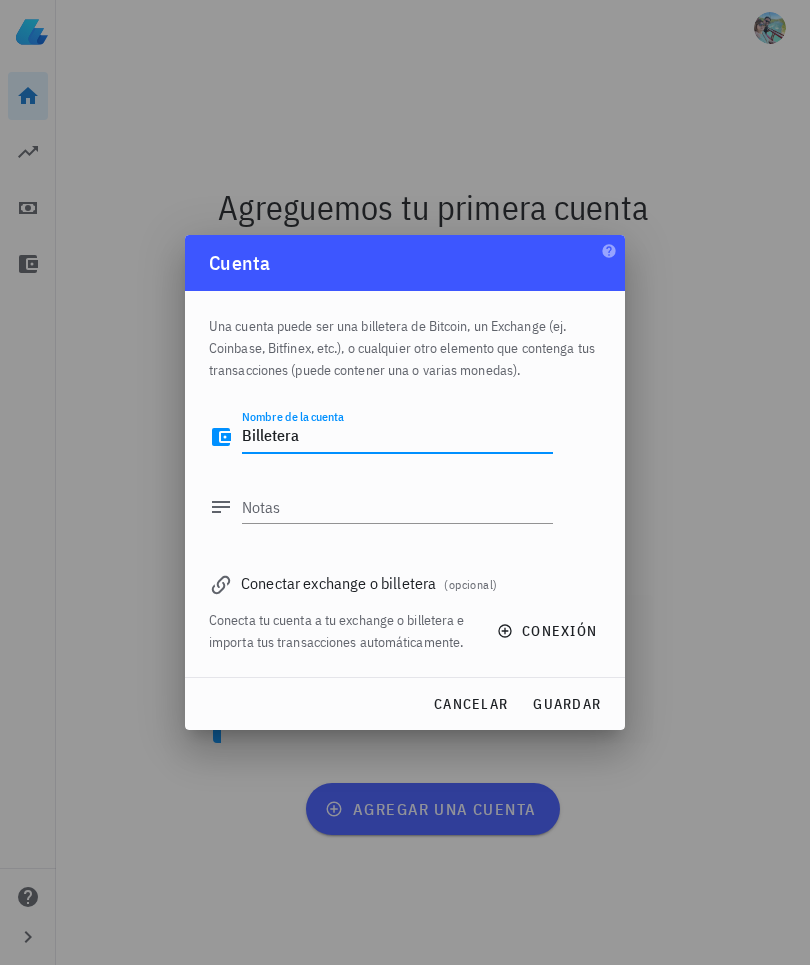 type on "Billetera" 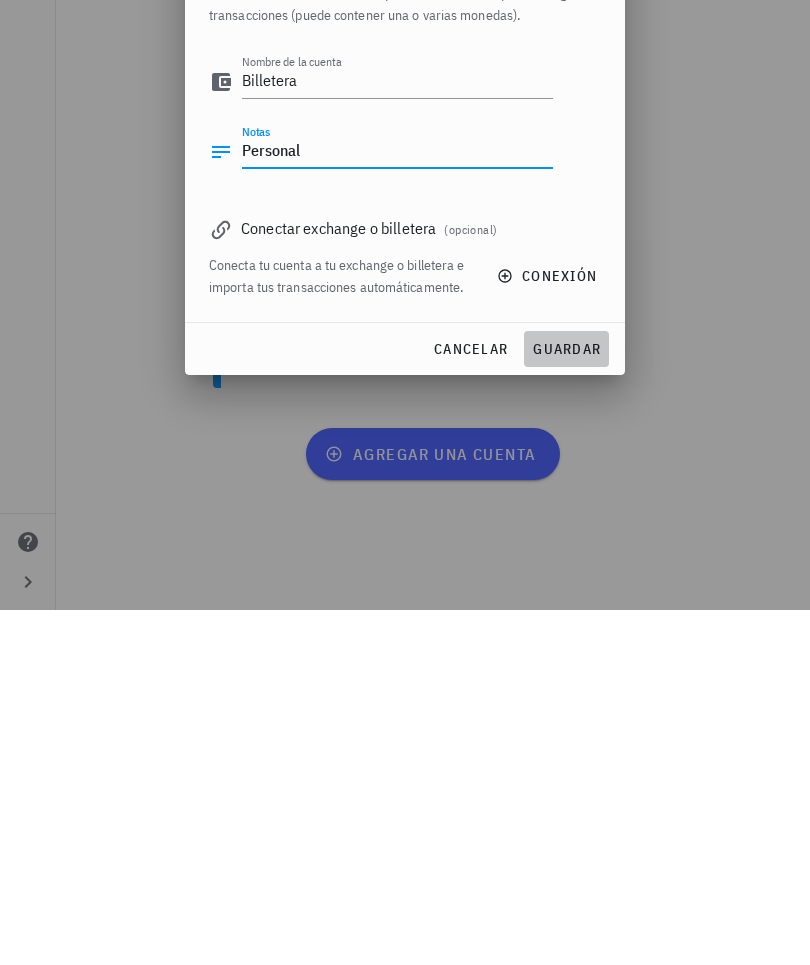 type on "Personal" 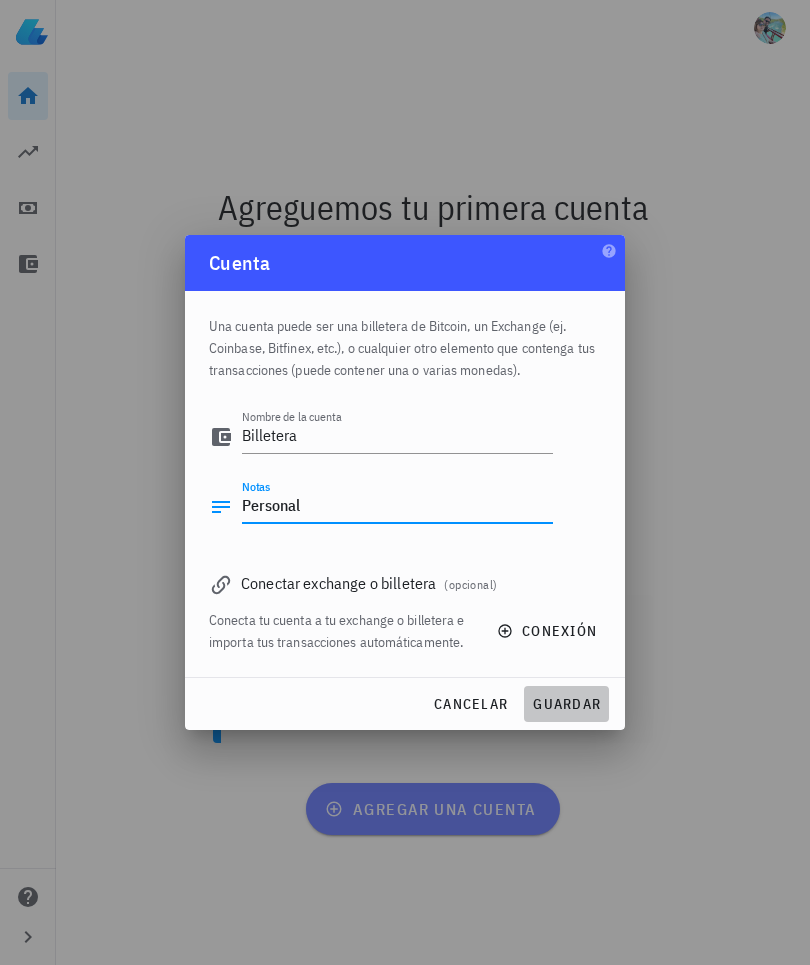 type 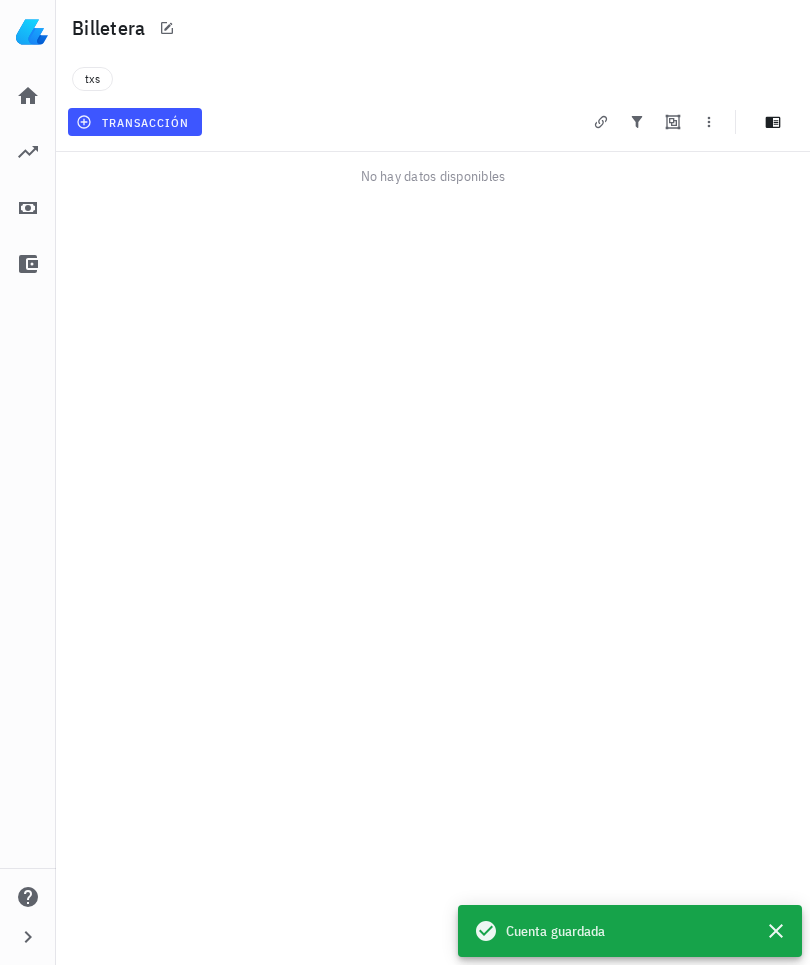 scroll, scrollTop: 0, scrollLeft: 0, axis: both 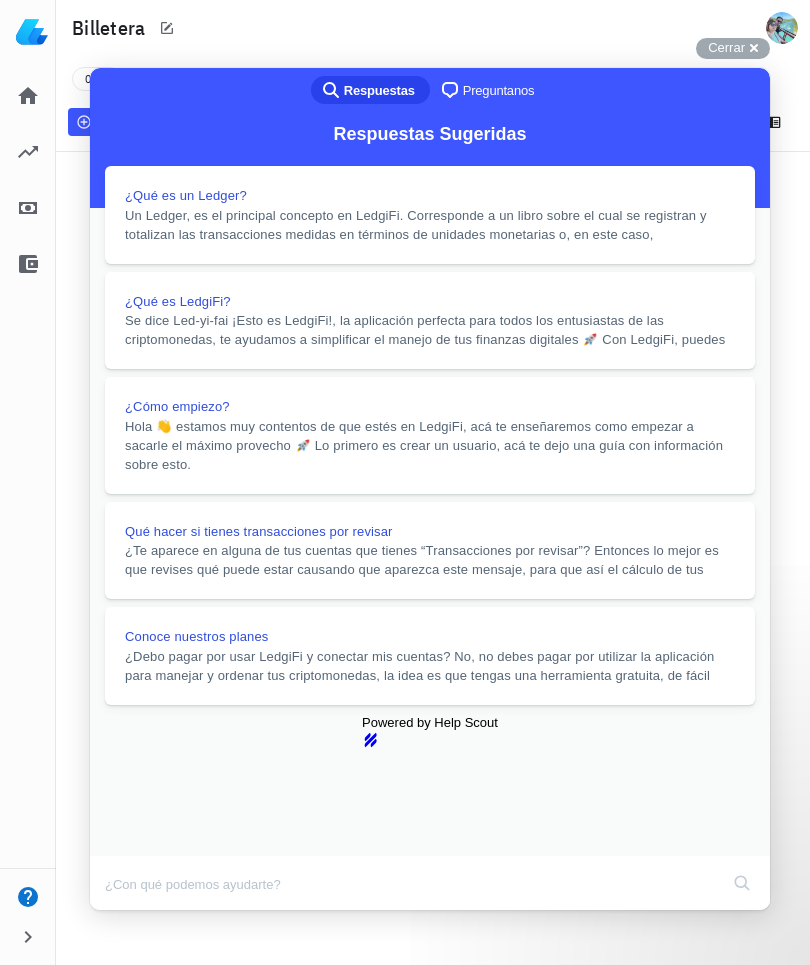 click on "Para agregar una transacción, podrás hacerlo de tres formas distintas: Agregarlas mediante una conexión, manualmente o mediante un archivo." at bounding box center [430, 1150] 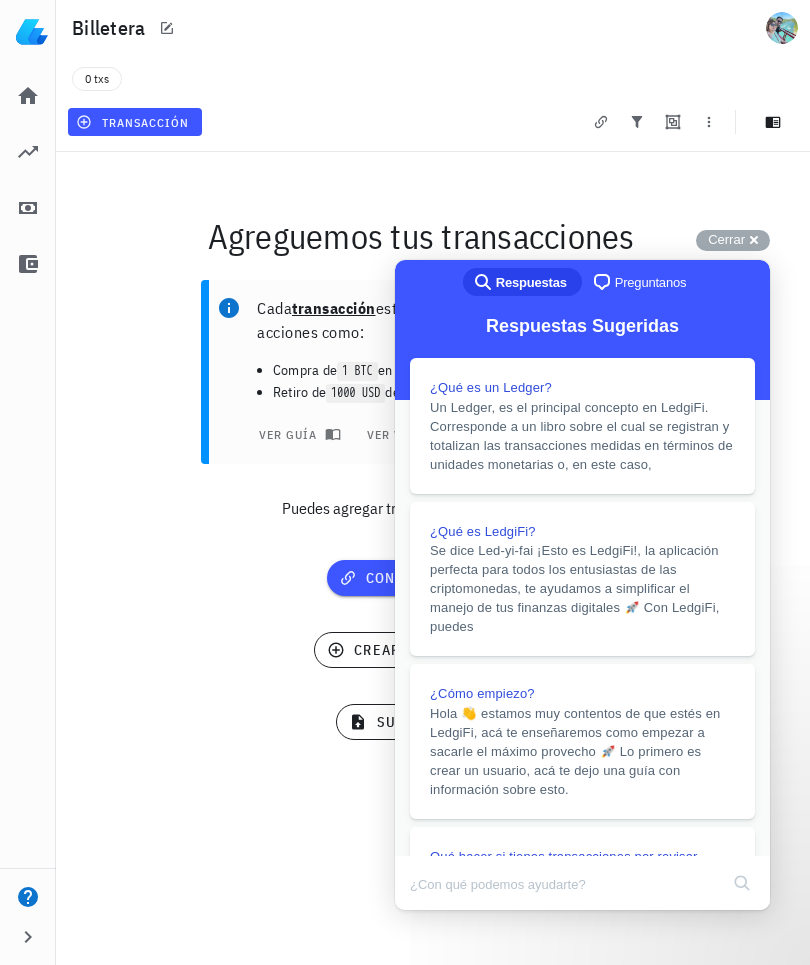 click on "Cerrar" at bounding box center [726, 239] 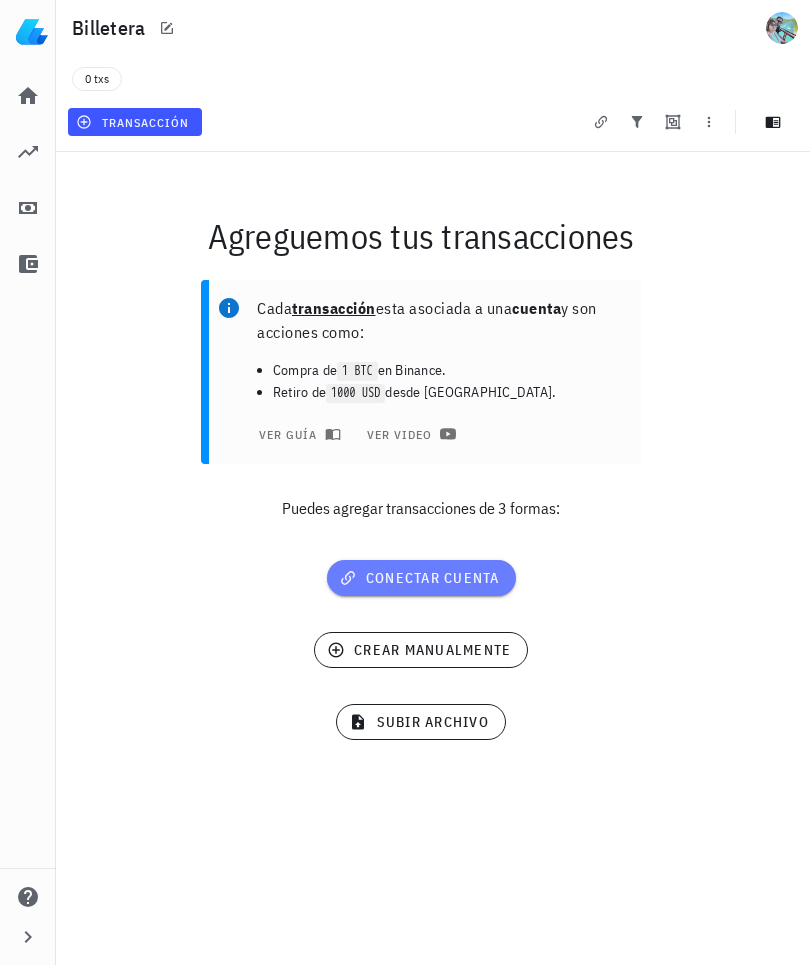 click on "conectar cuenta" at bounding box center [421, 578] 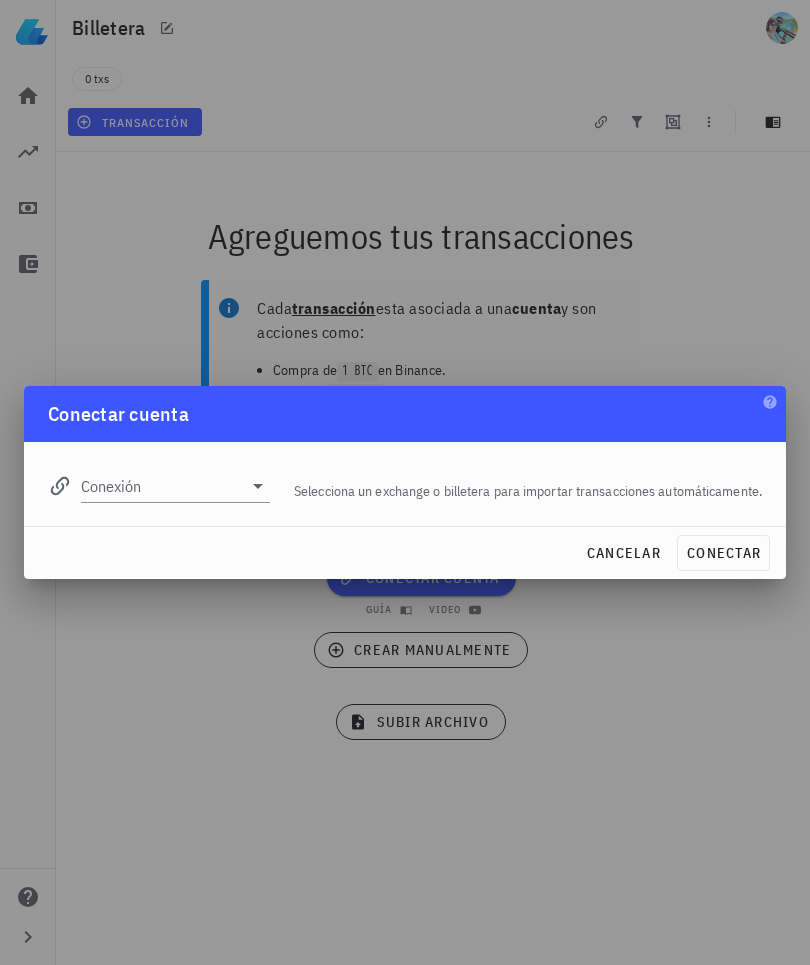 click 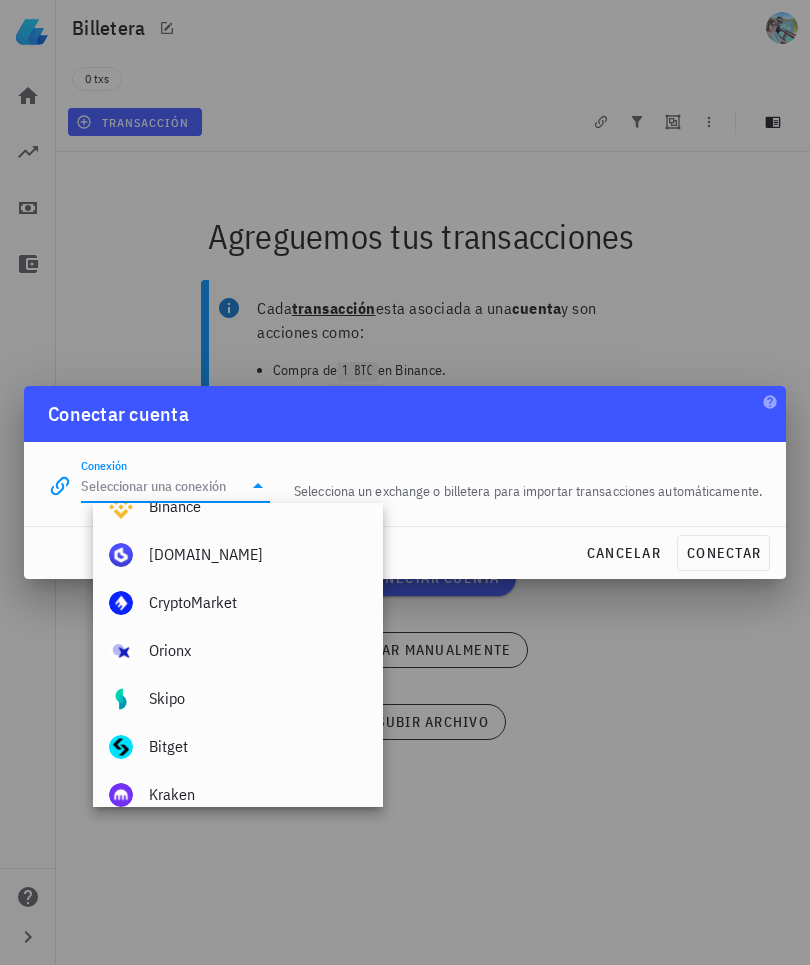 scroll, scrollTop: 95, scrollLeft: 0, axis: vertical 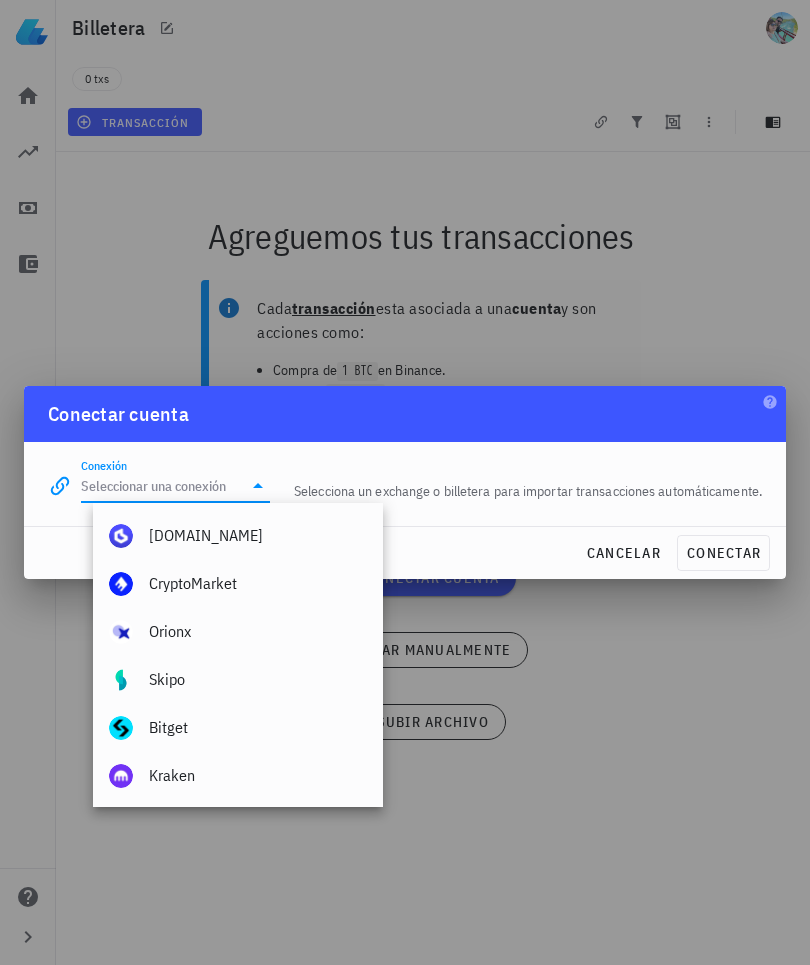 click on "[DOMAIN_NAME]" at bounding box center (258, 535) 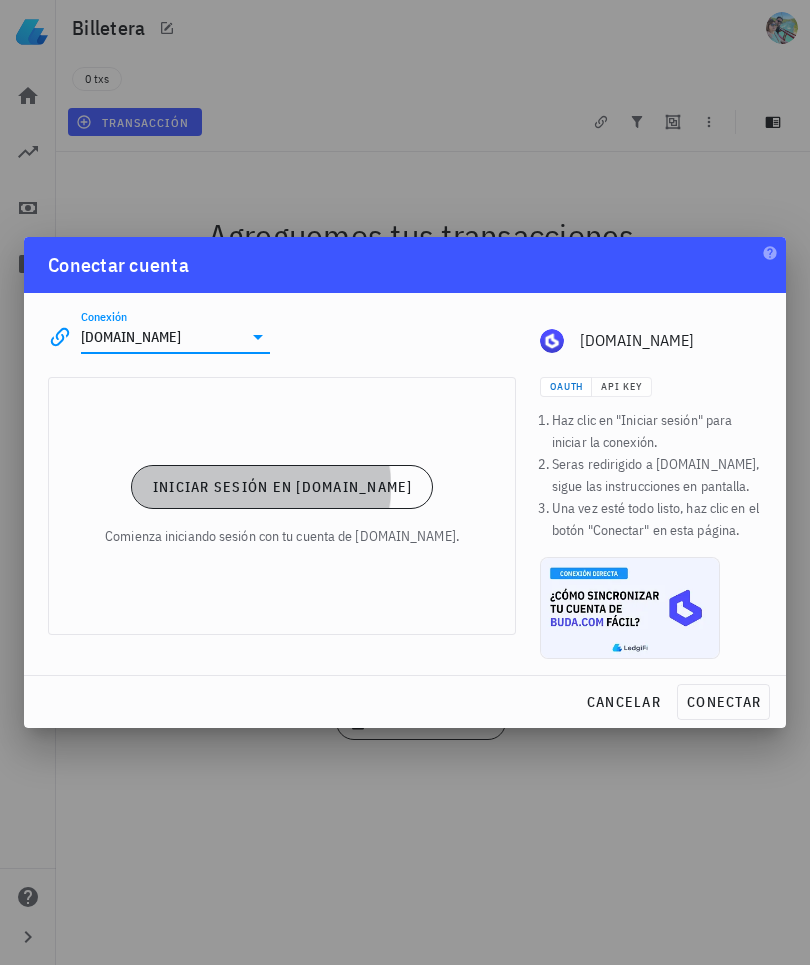 click on "Iniciar sesión en [DOMAIN_NAME]" at bounding box center [282, 487] 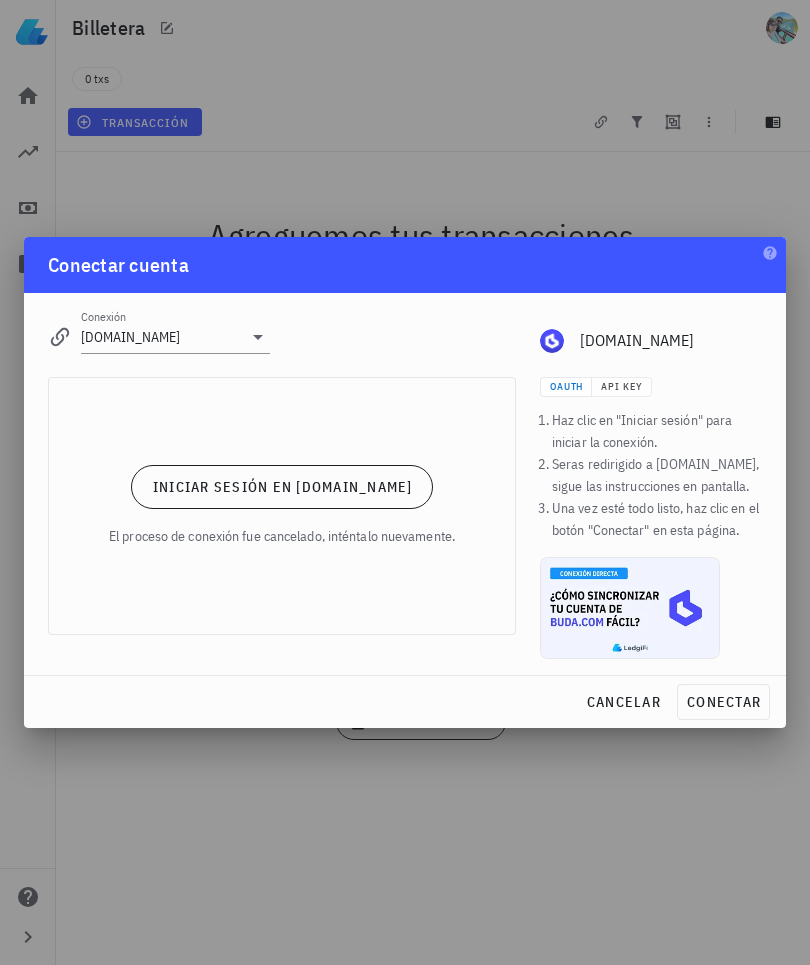 click on "Iniciar sesión en [DOMAIN_NAME]" at bounding box center [282, 487] 